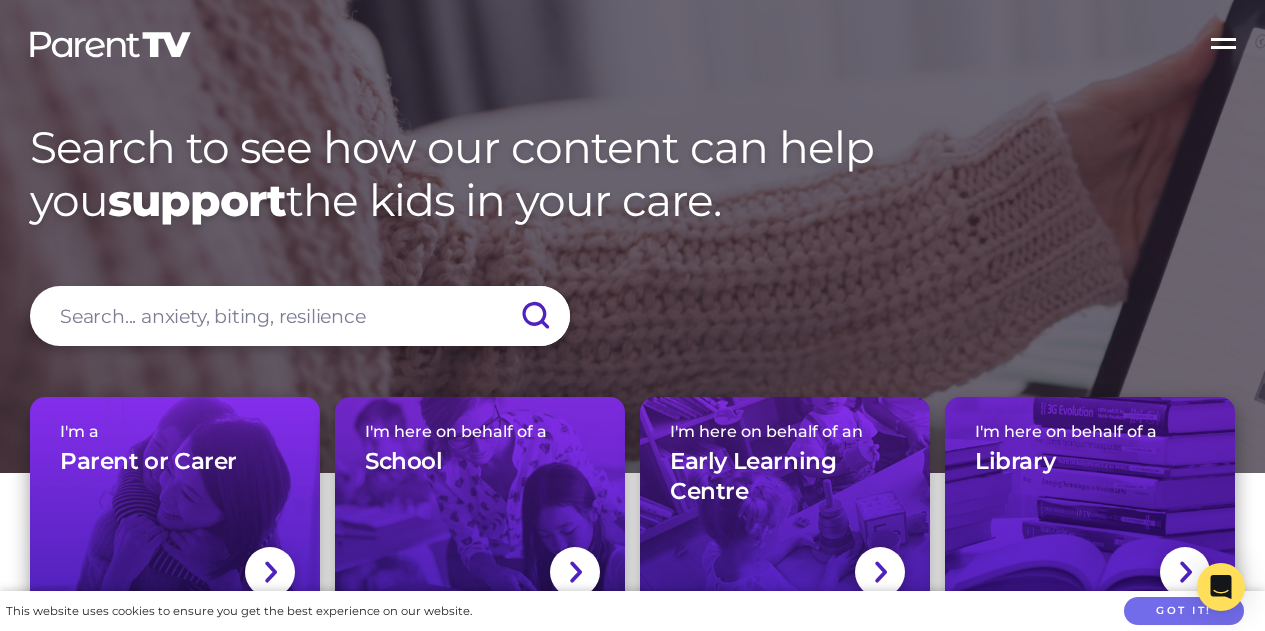 scroll, scrollTop: 0, scrollLeft: 0, axis: both 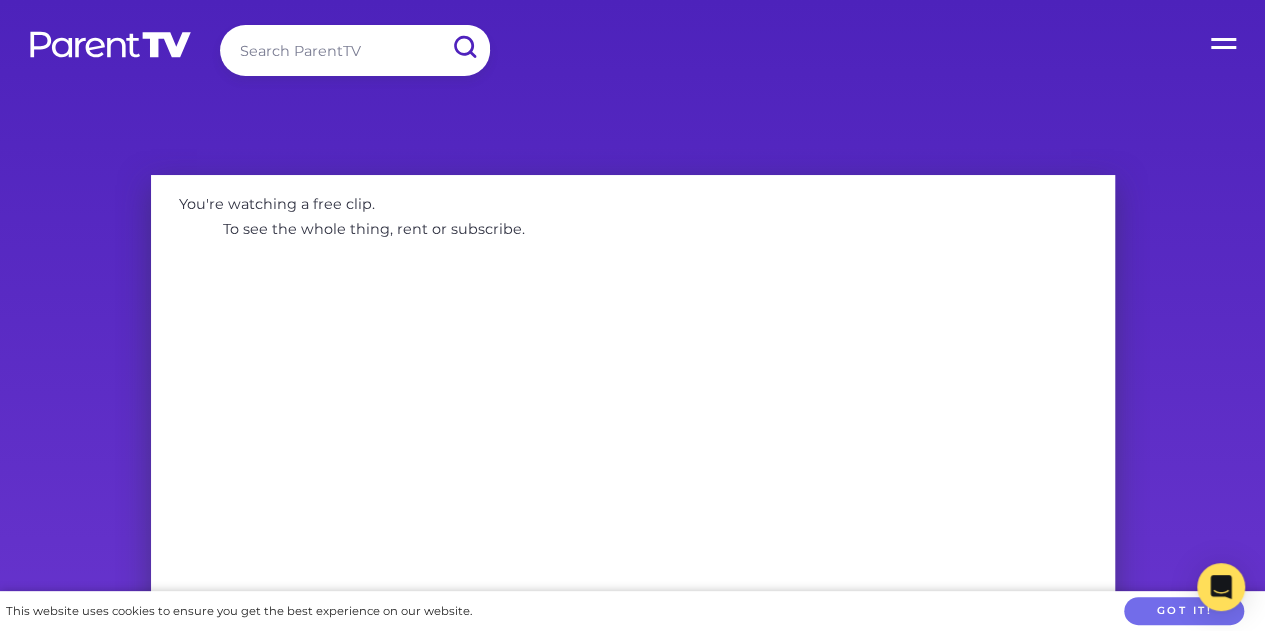 click on "Open Menu" at bounding box center (1225, 40) 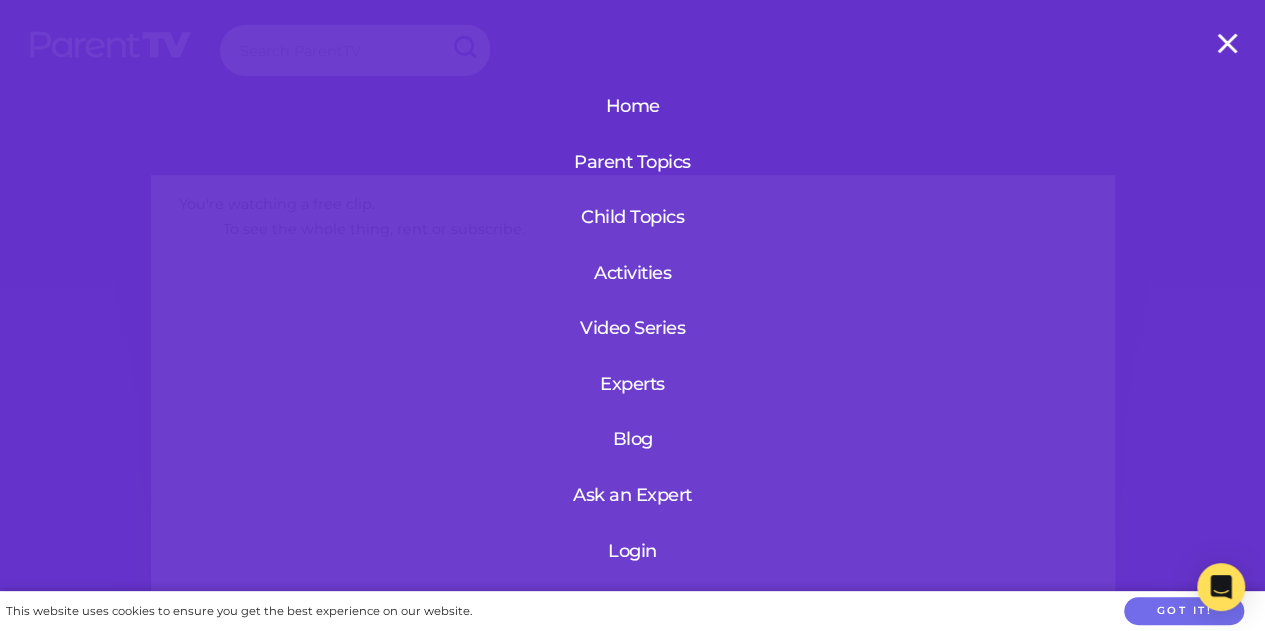 click on "Login" at bounding box center (632, 551) 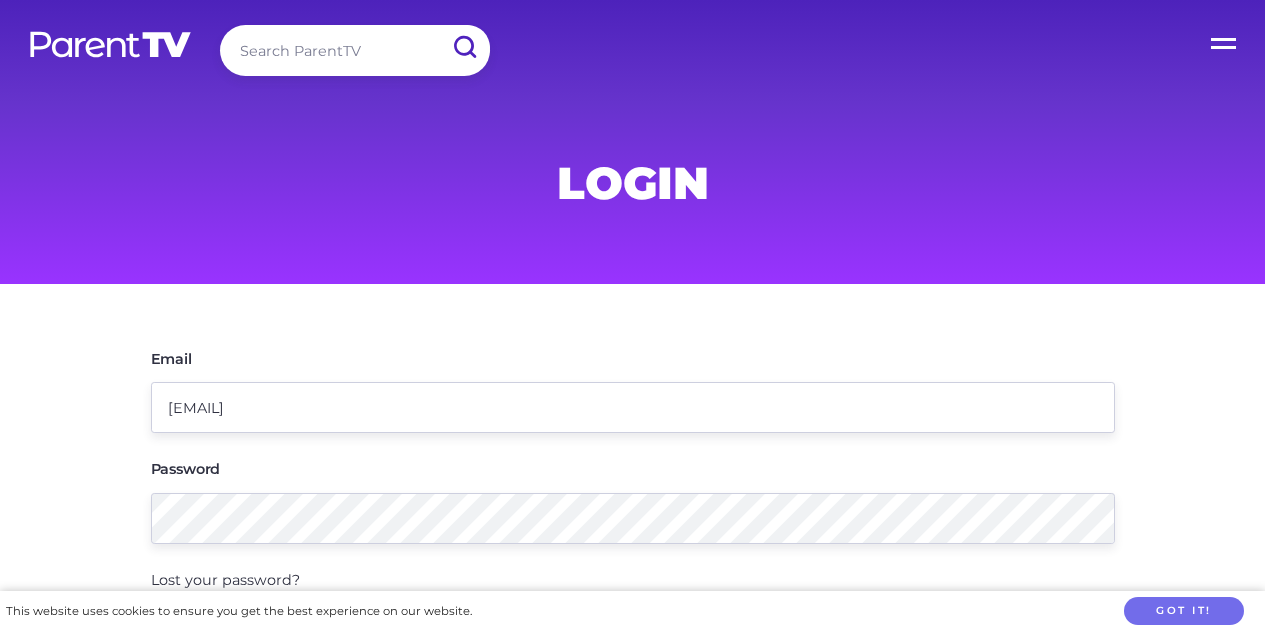 click on "Login" at bounding box center [205, 642] 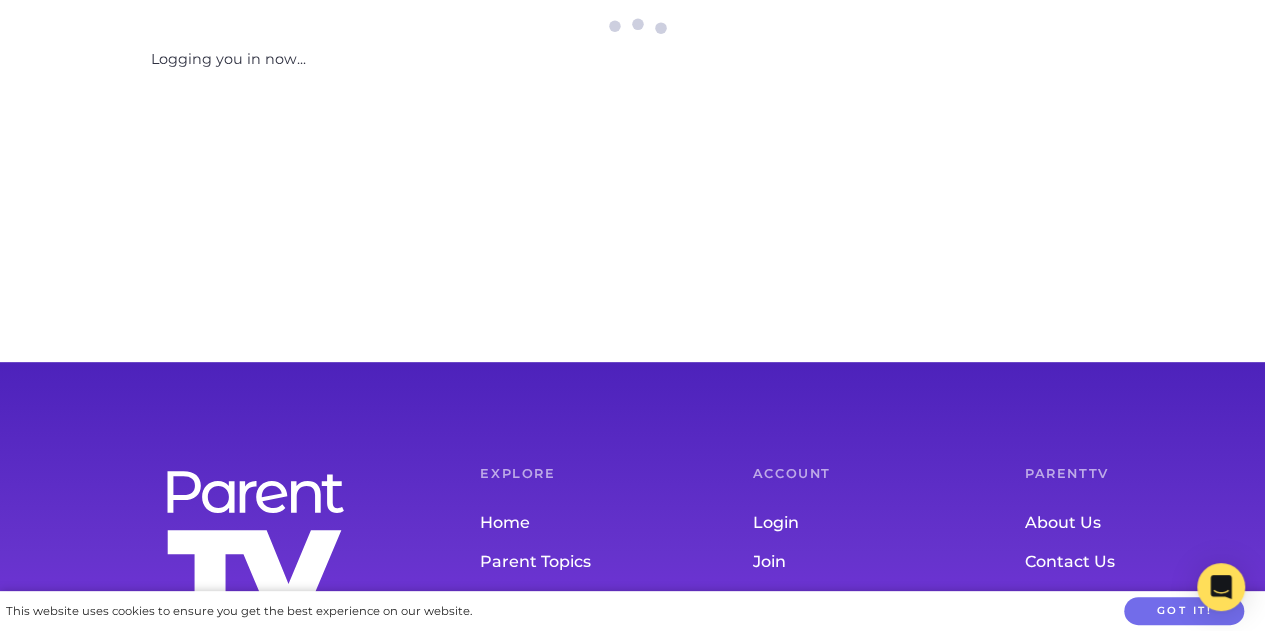 scroll, scrollTop: 0, scrollLeft: 0, axis: both 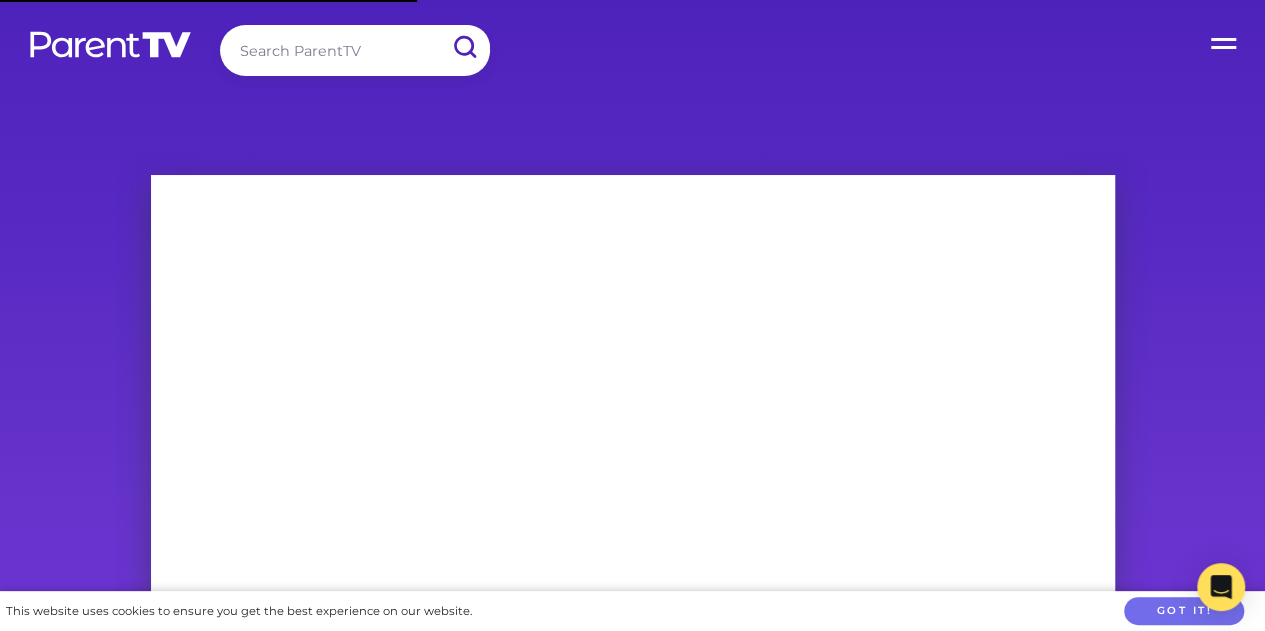 click at bounding box center (355, 50) 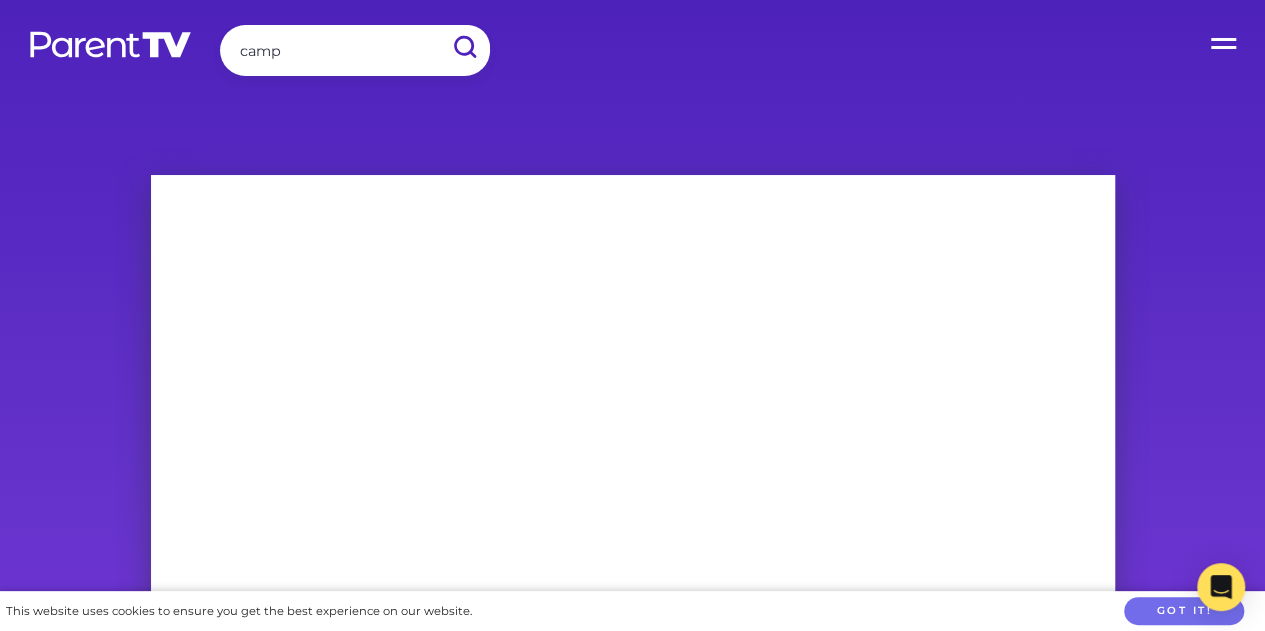 type on "camp" 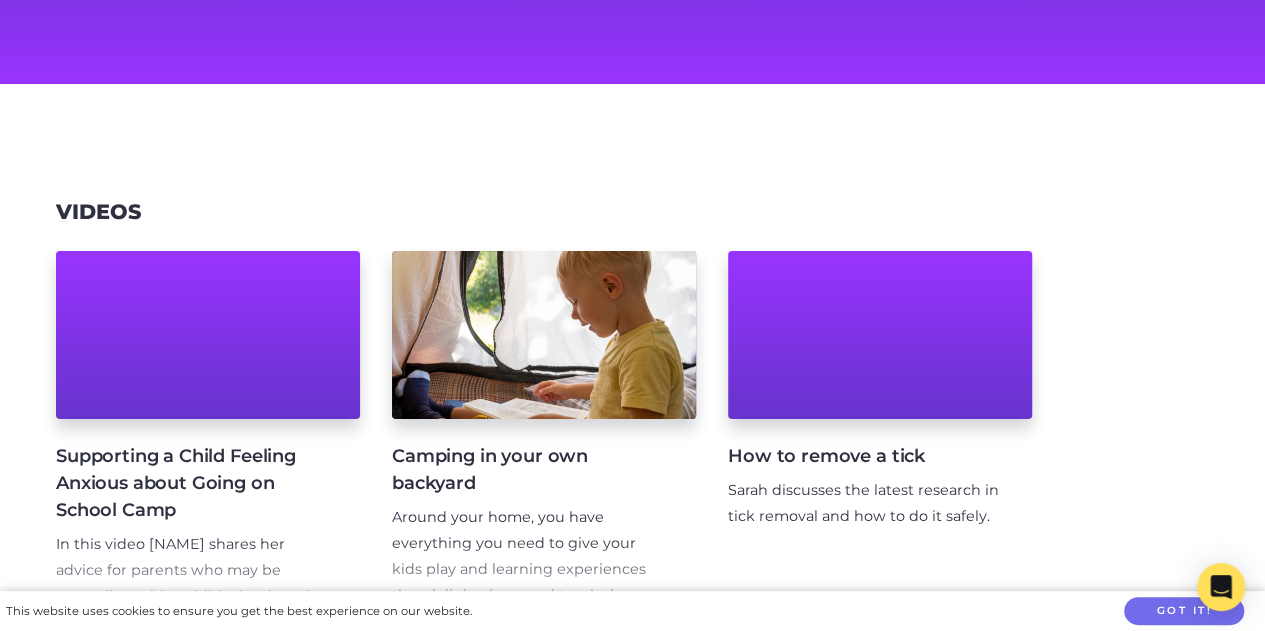 scroll, scrollTop: 400, scrollLeft: 0, axis: vertical 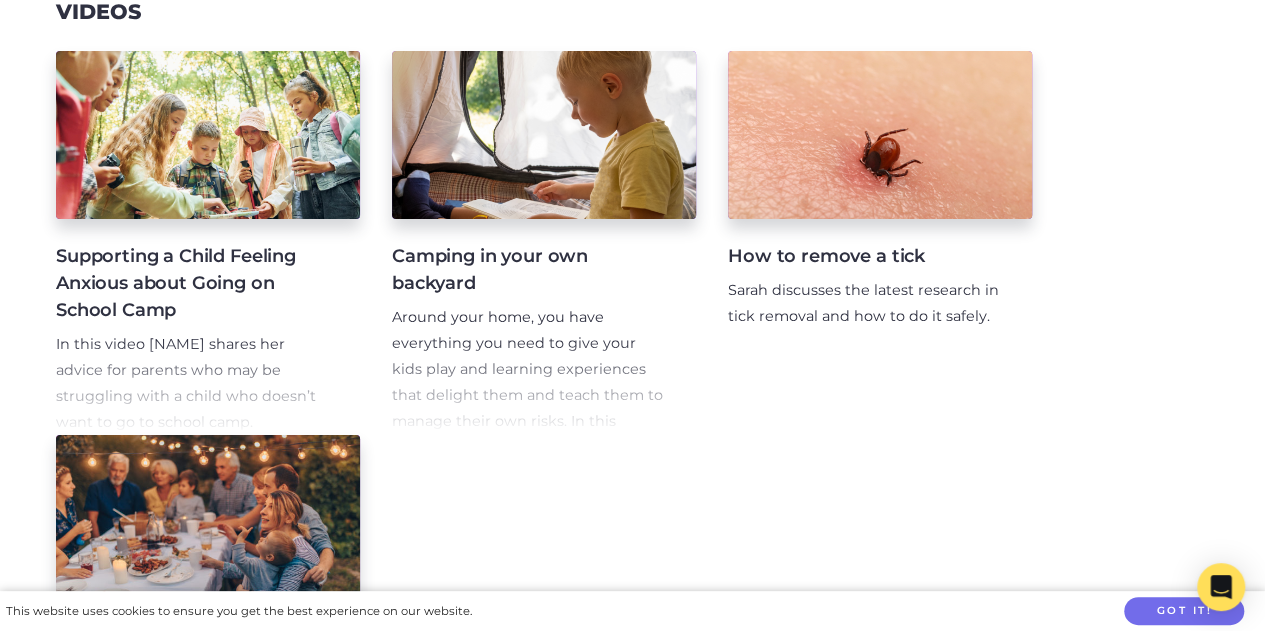 click on "Supporting a Child Feeling Anxious about Going on School Camp" at bounding box center (192, 283) 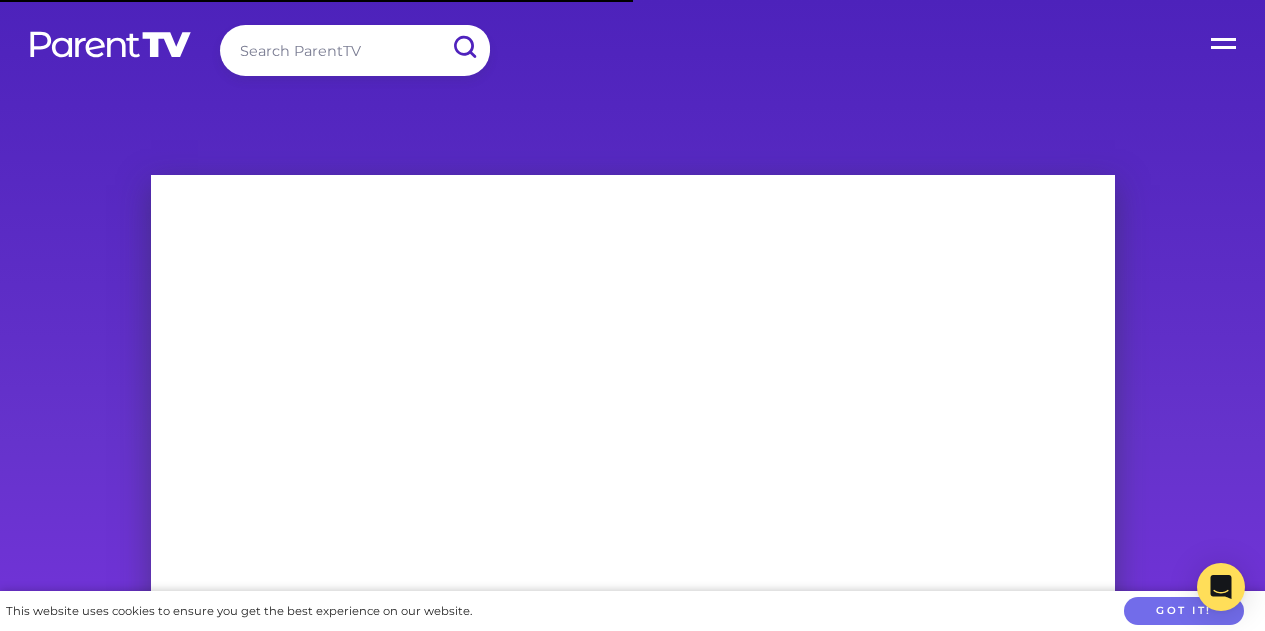 scroll, scrollTop: 0, scrollLeft: 0, axis: both 